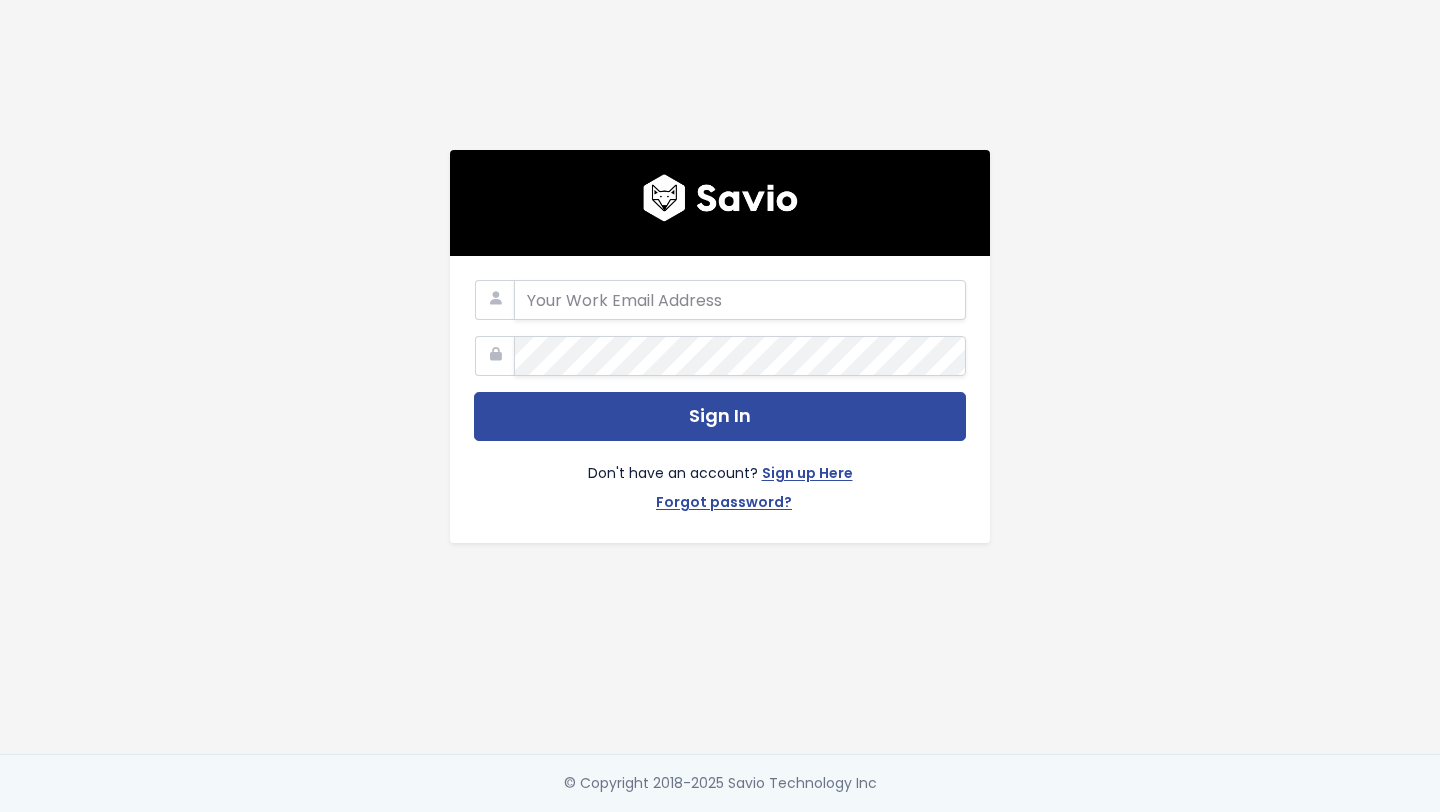 scroll, scrollTop: 0, scrollLeft: 0, axis: both 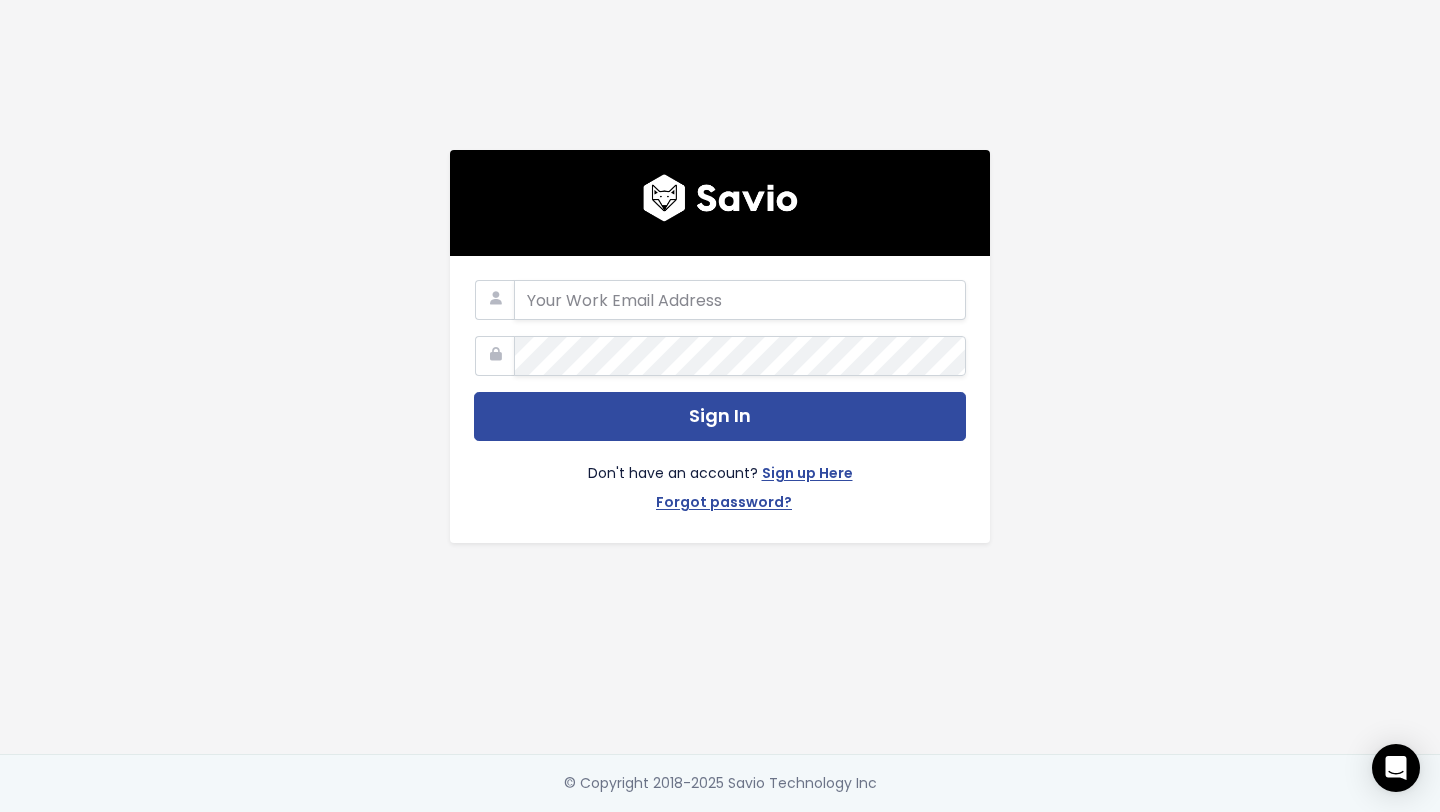 click on "Sign In
Don't have an account?  Sign up Here
Forgot password?" at bounding box center [720, 377] 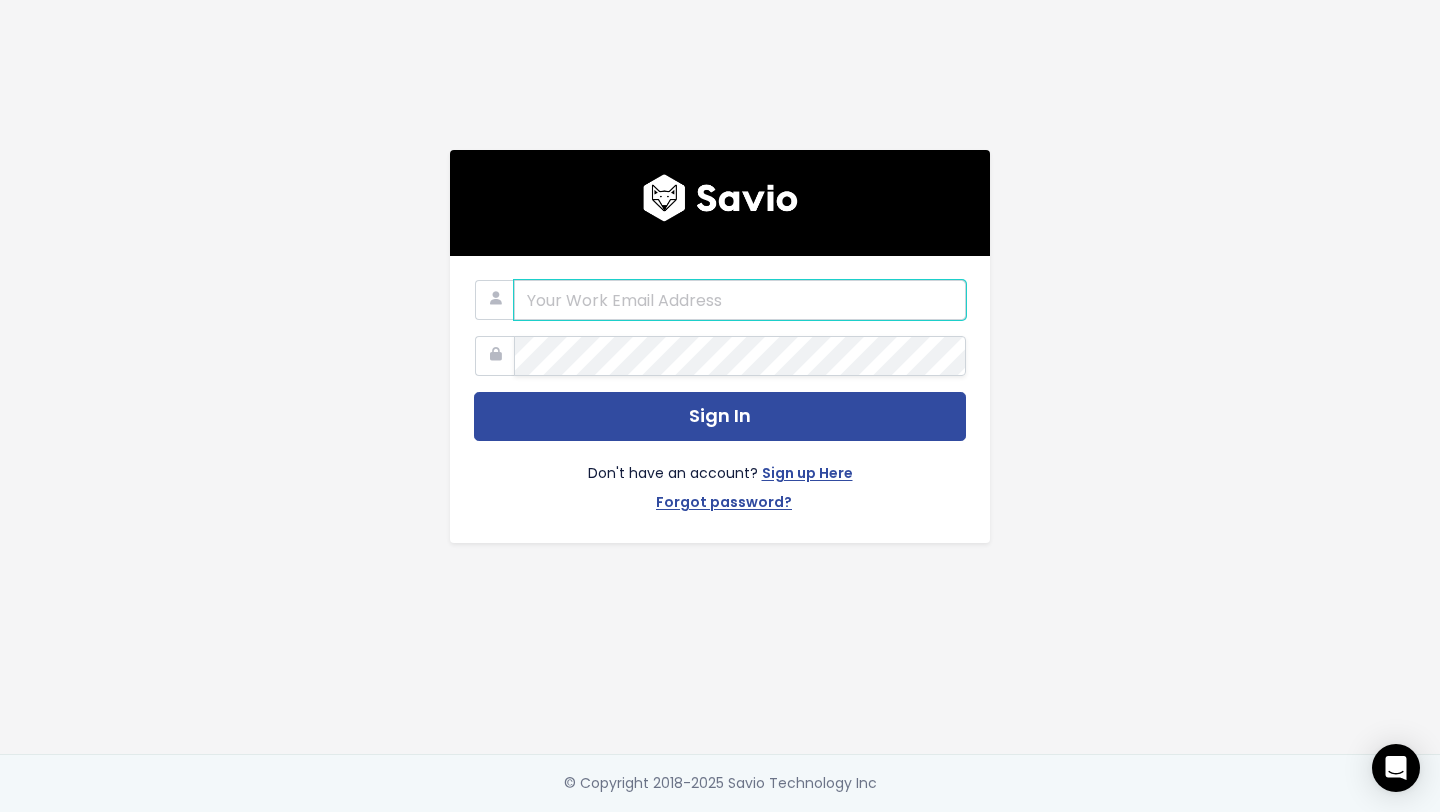 click at bounding box center (740, 300) 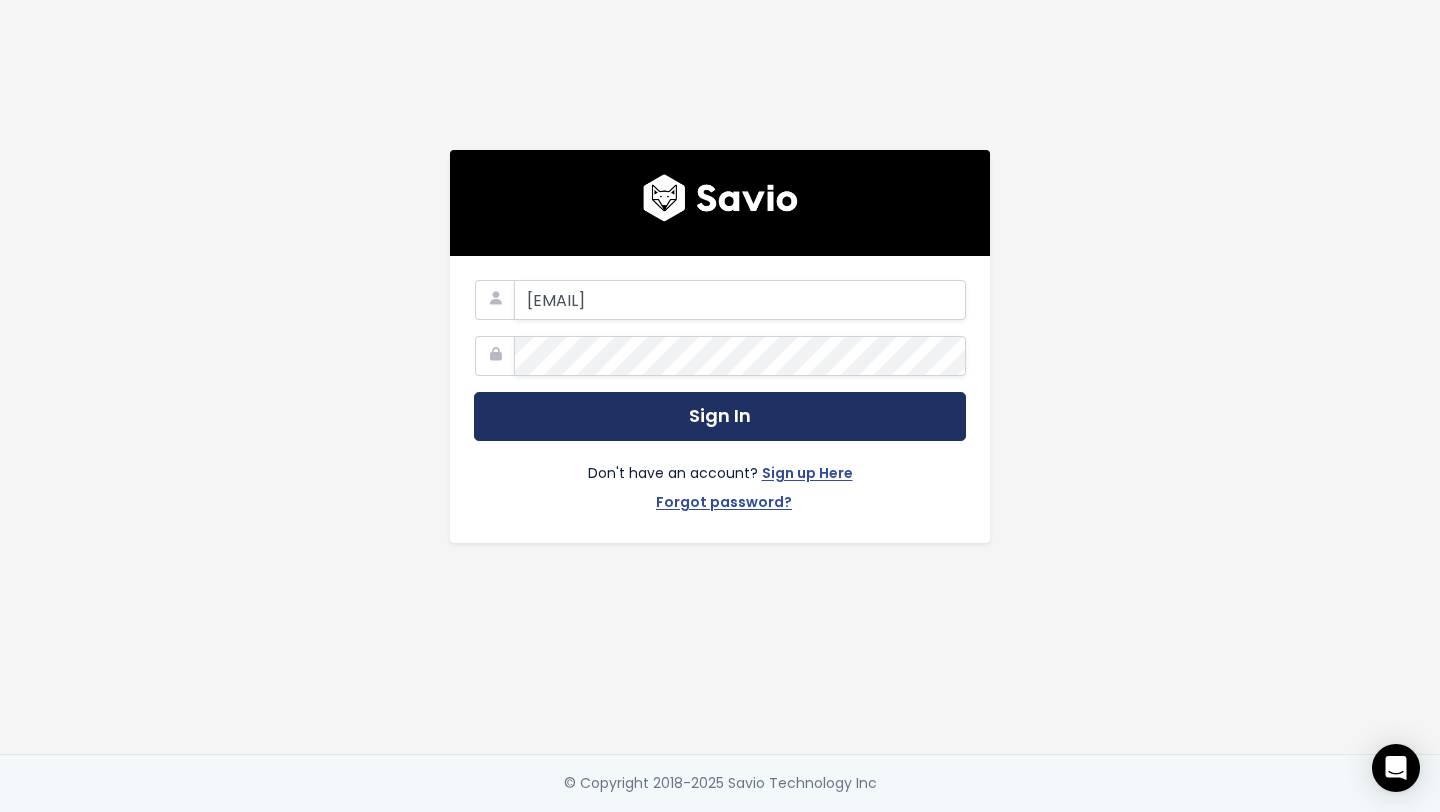 click on "Sign In" at bounding box center (720, 416) 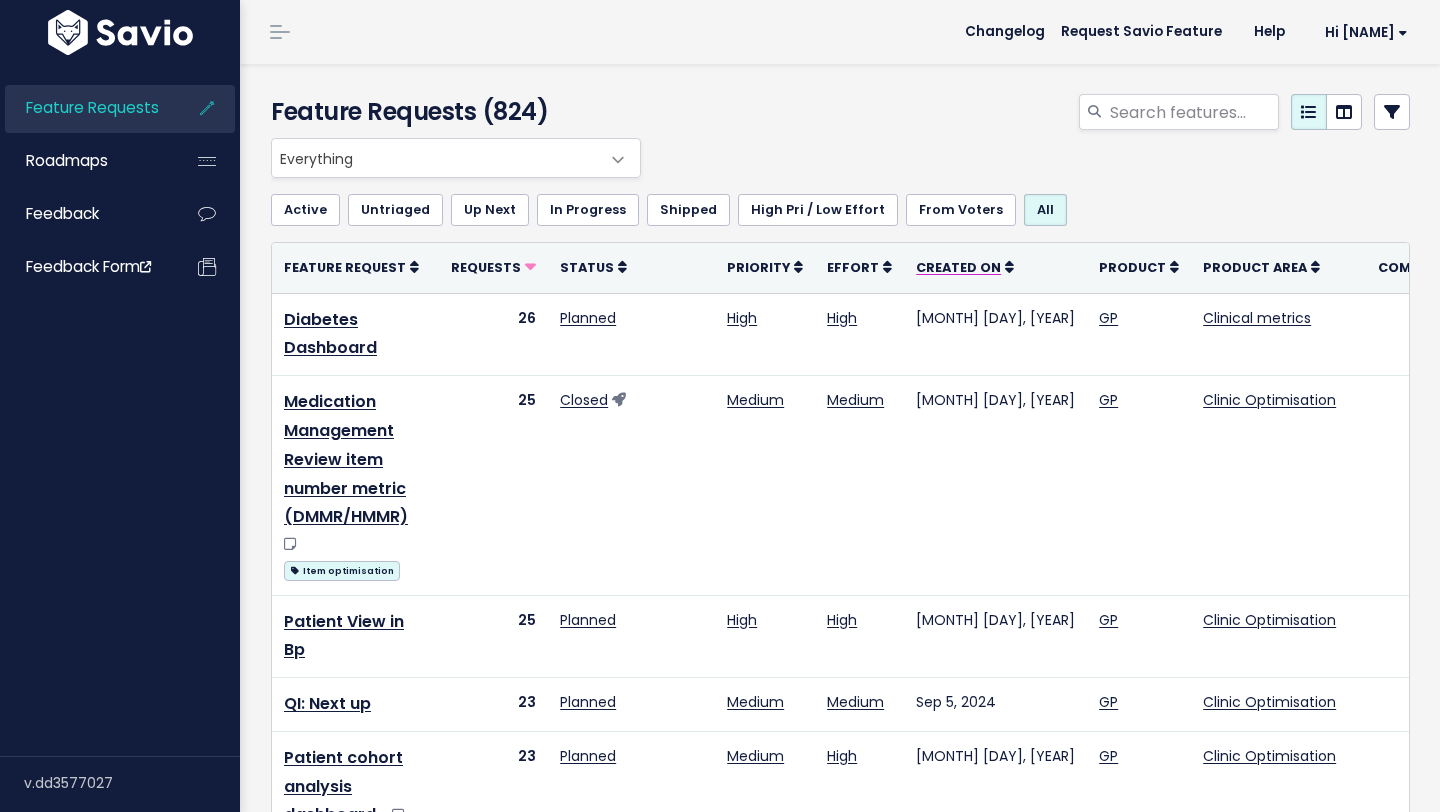 scroll, scrollTop: 0, scrollLeft: 0, axis: both 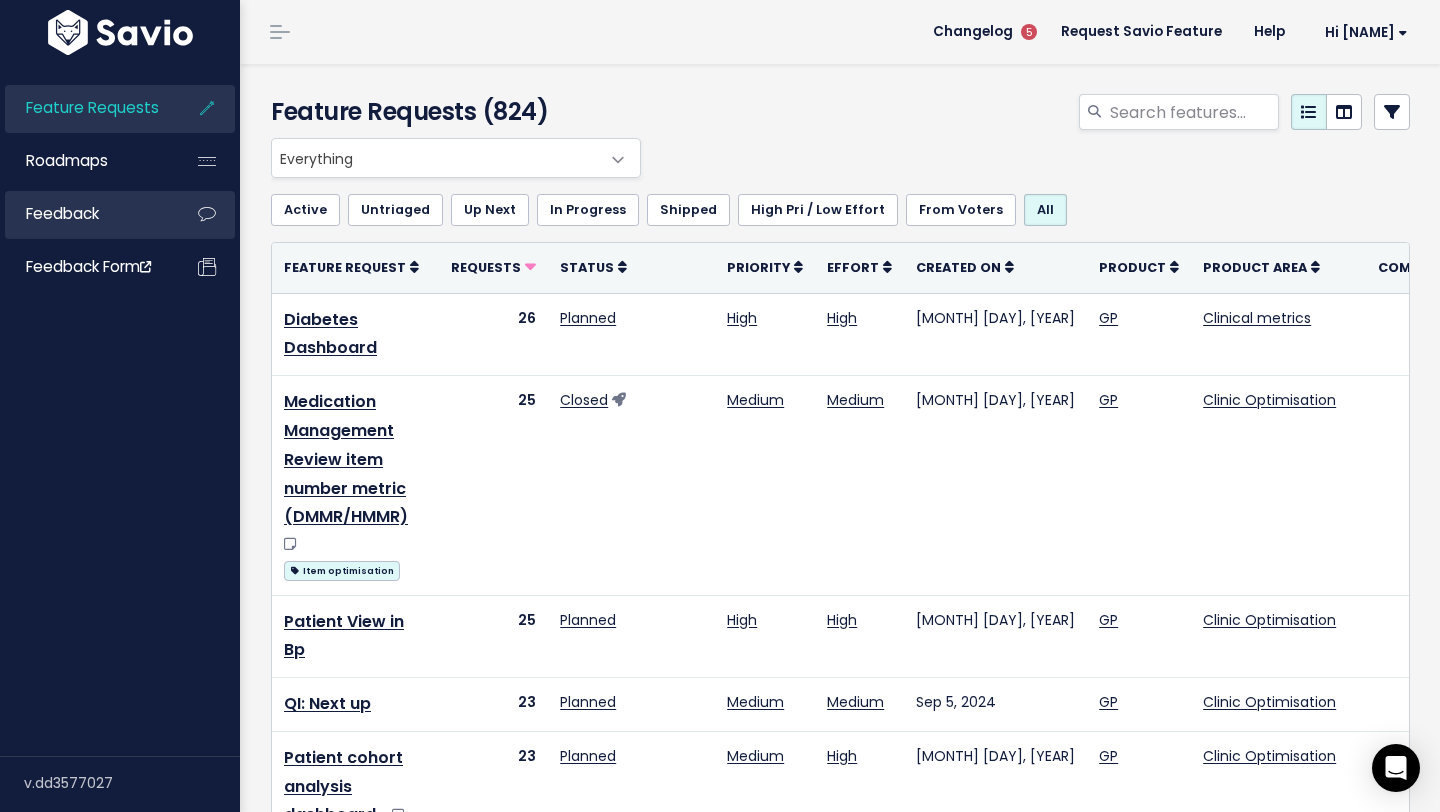 click on "Feedback" at bounding box center (85, 214) 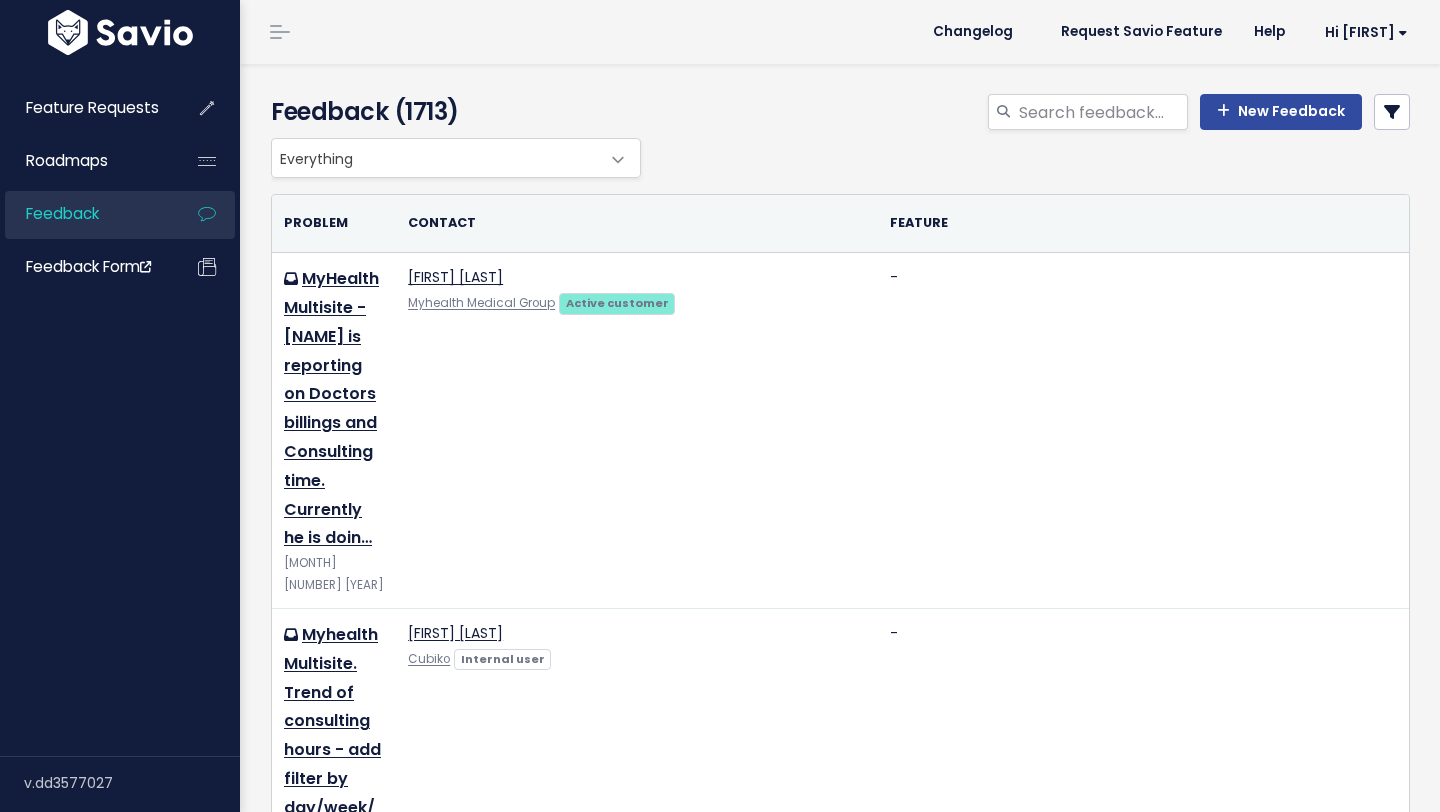scroll, scrollTop: 0, scrollLeft: 0, axis: both 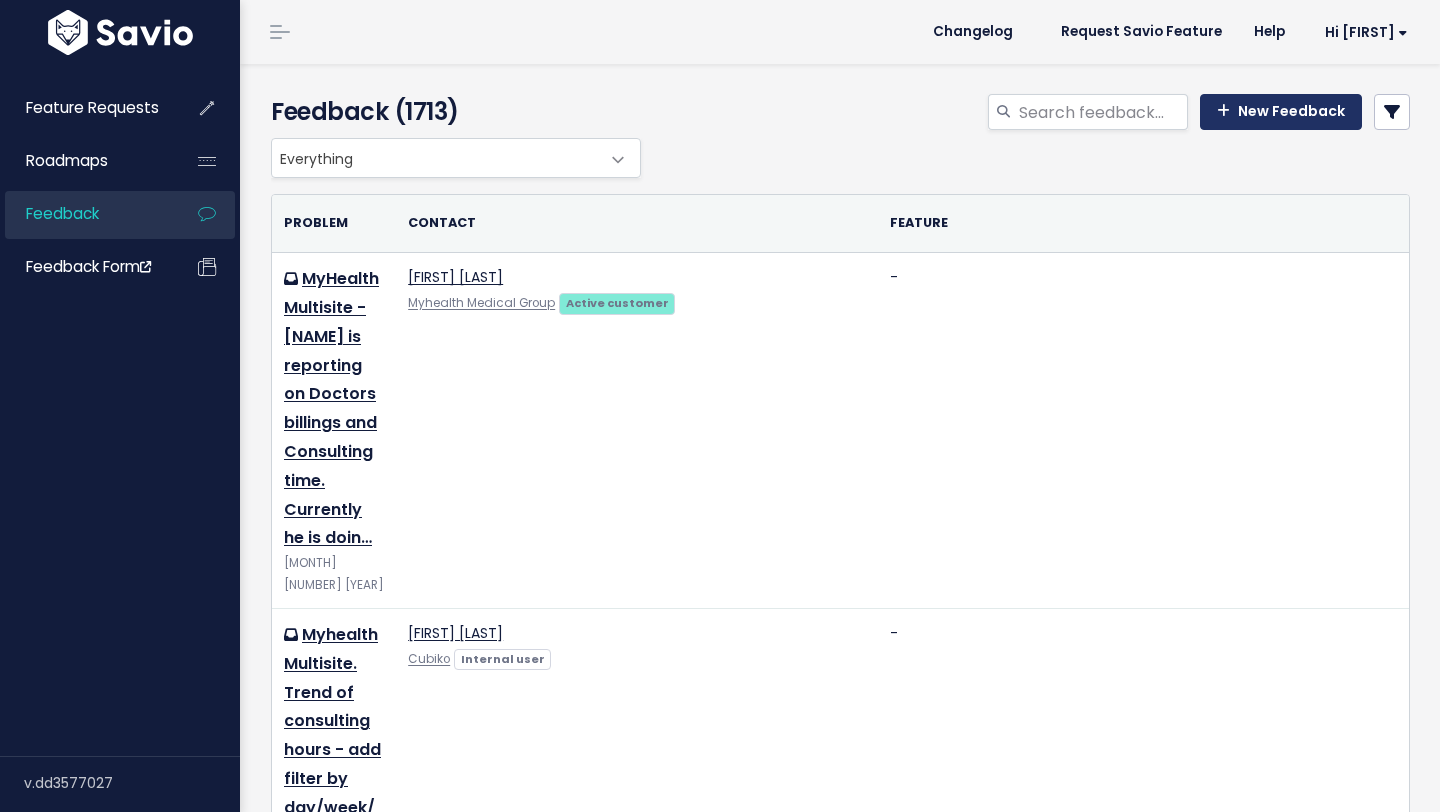 click on "New Feedback" at bounding box center (1281, 112) 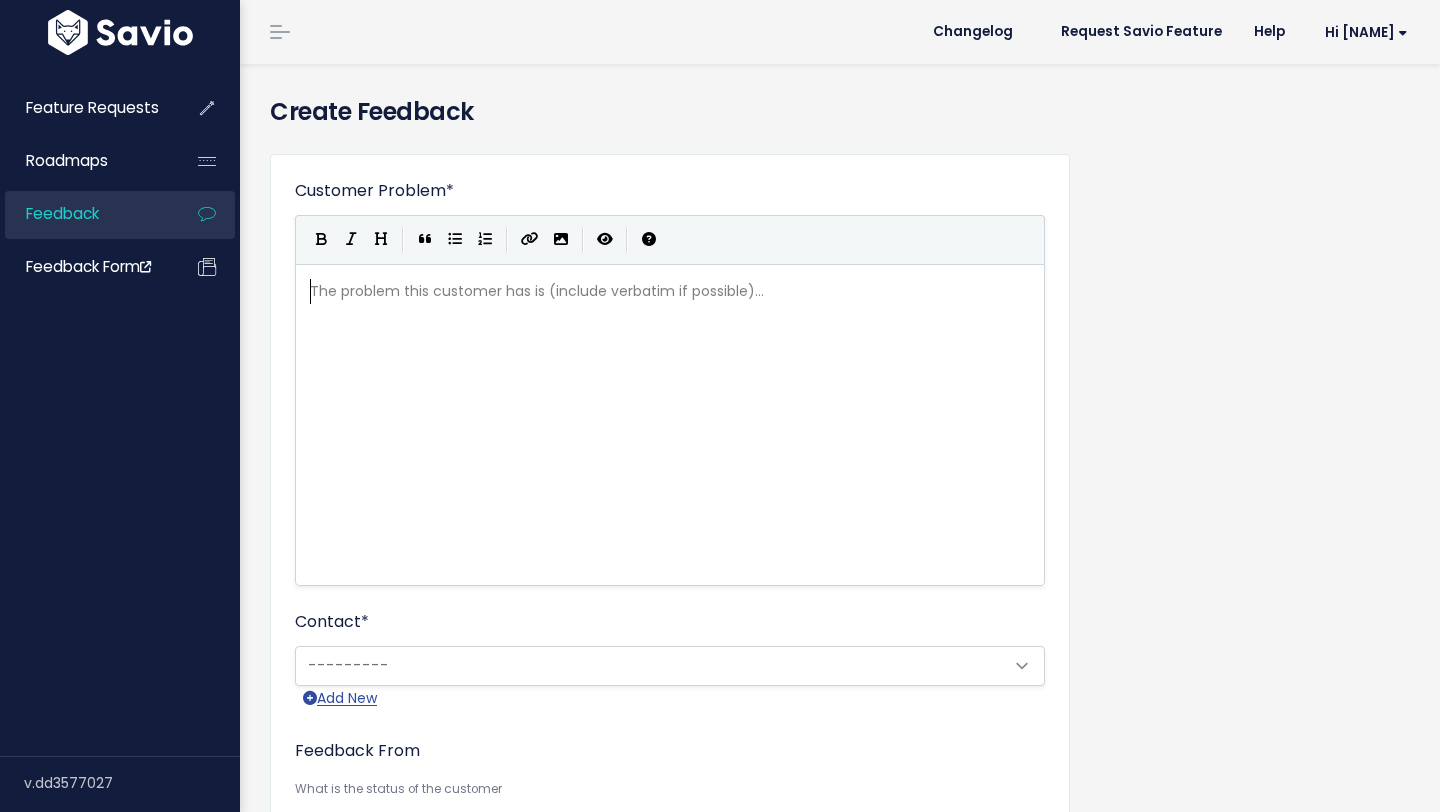 scroll, scrollTop: 0, scrollLeft: 0, axis: both 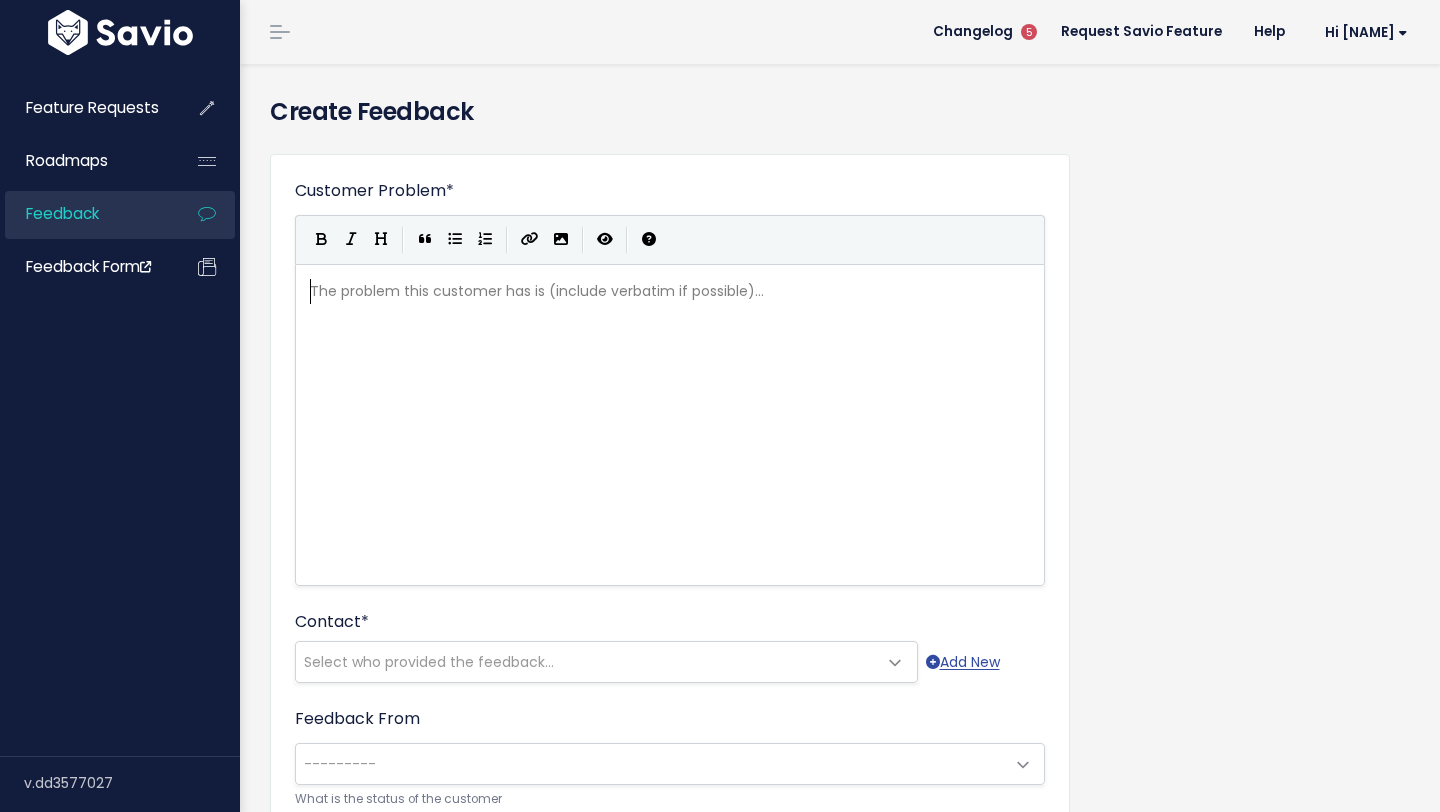 click on "​" at bounding box center (670, 291) 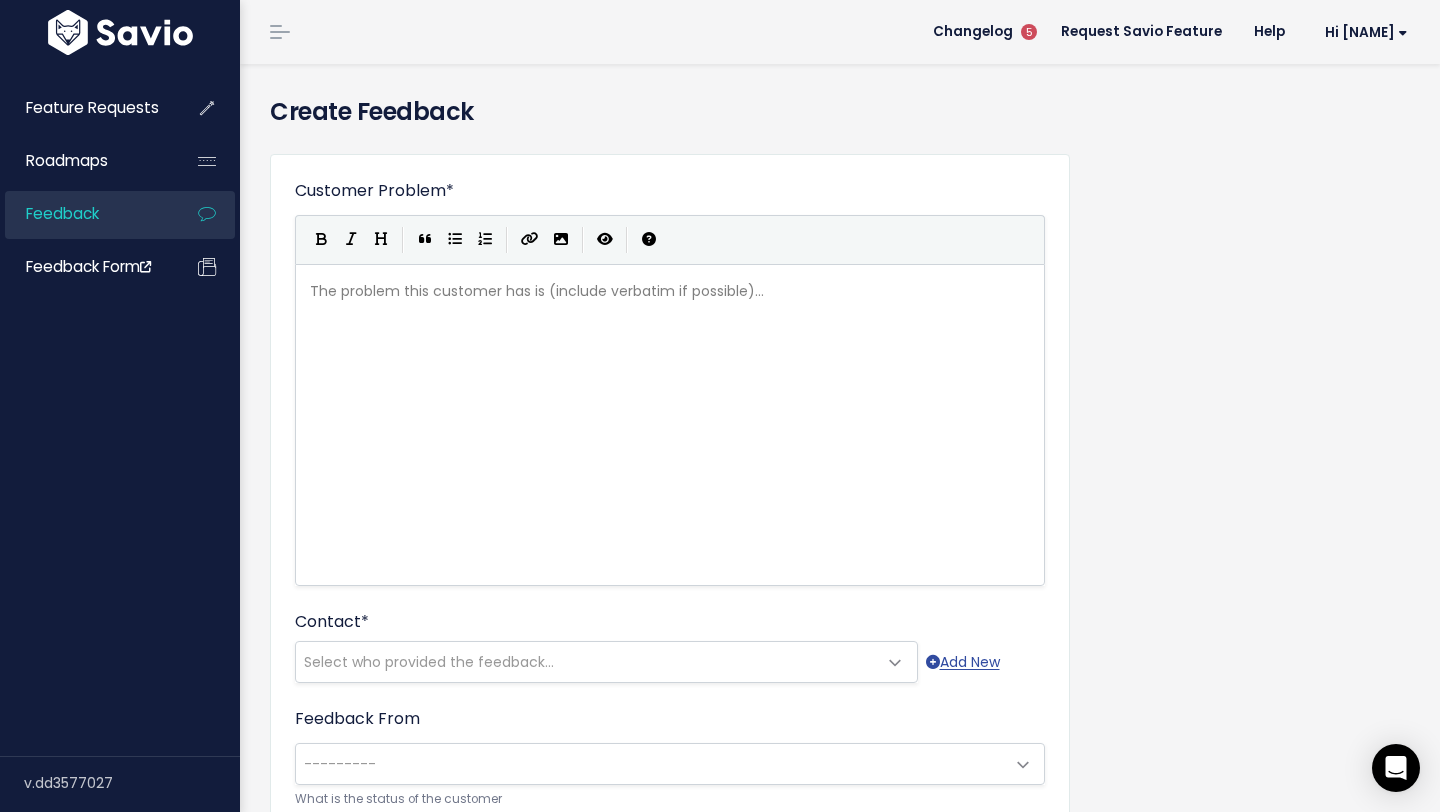 click on "​" at bounding box center [670, 291] 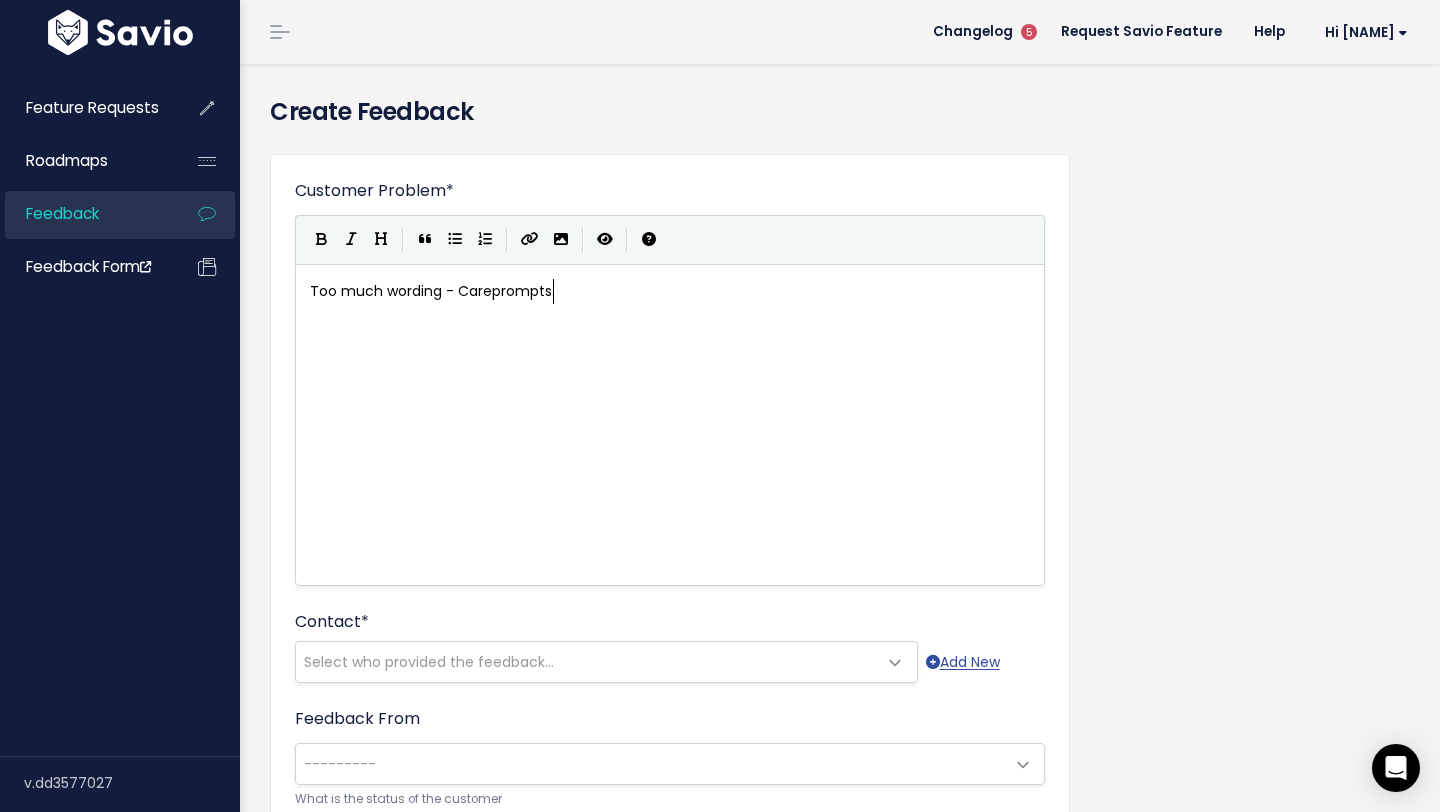 type on "." 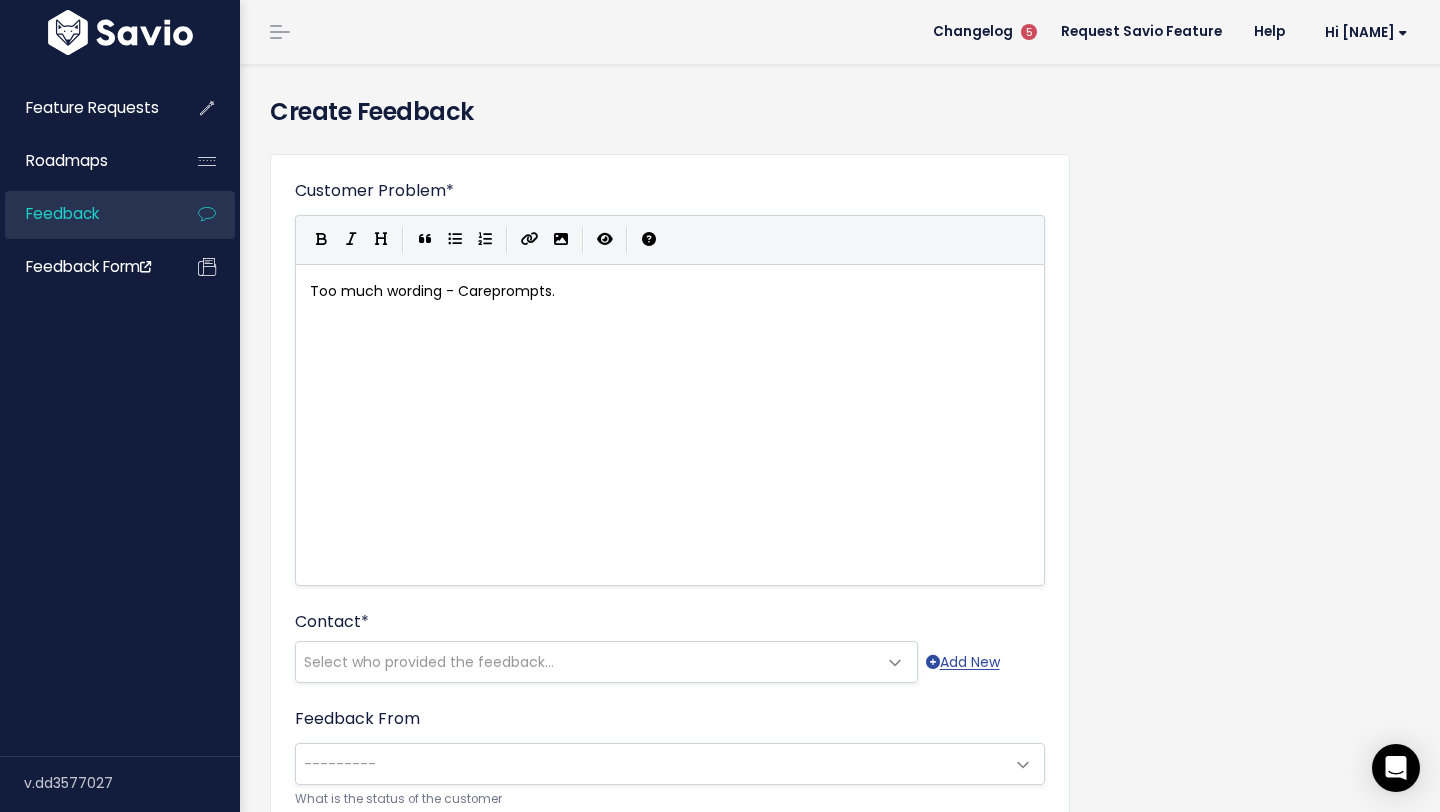 click on "xxxxxxxxxx   Too much wording - Careprompts." at bounding box center (670, 291) 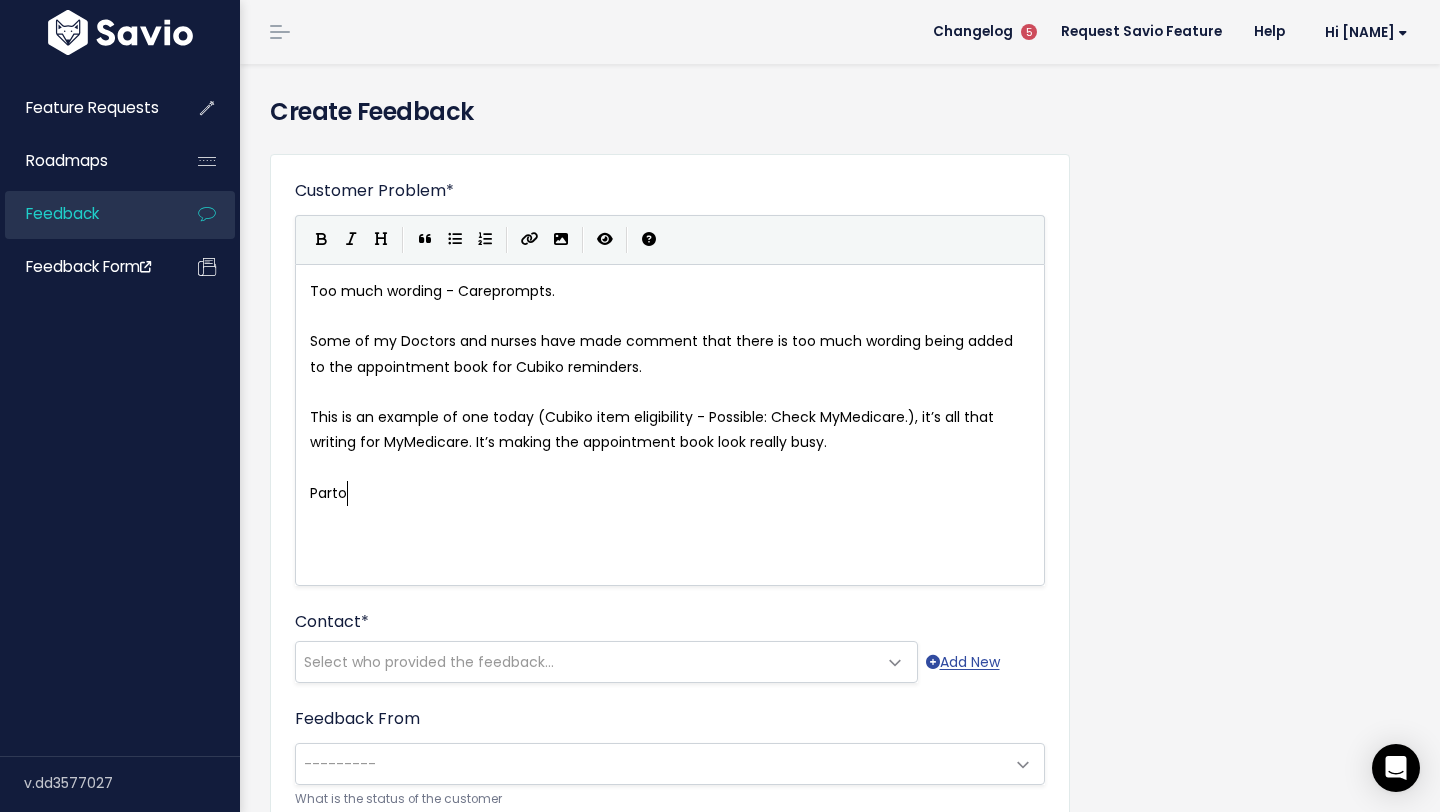 type on "Partofu" 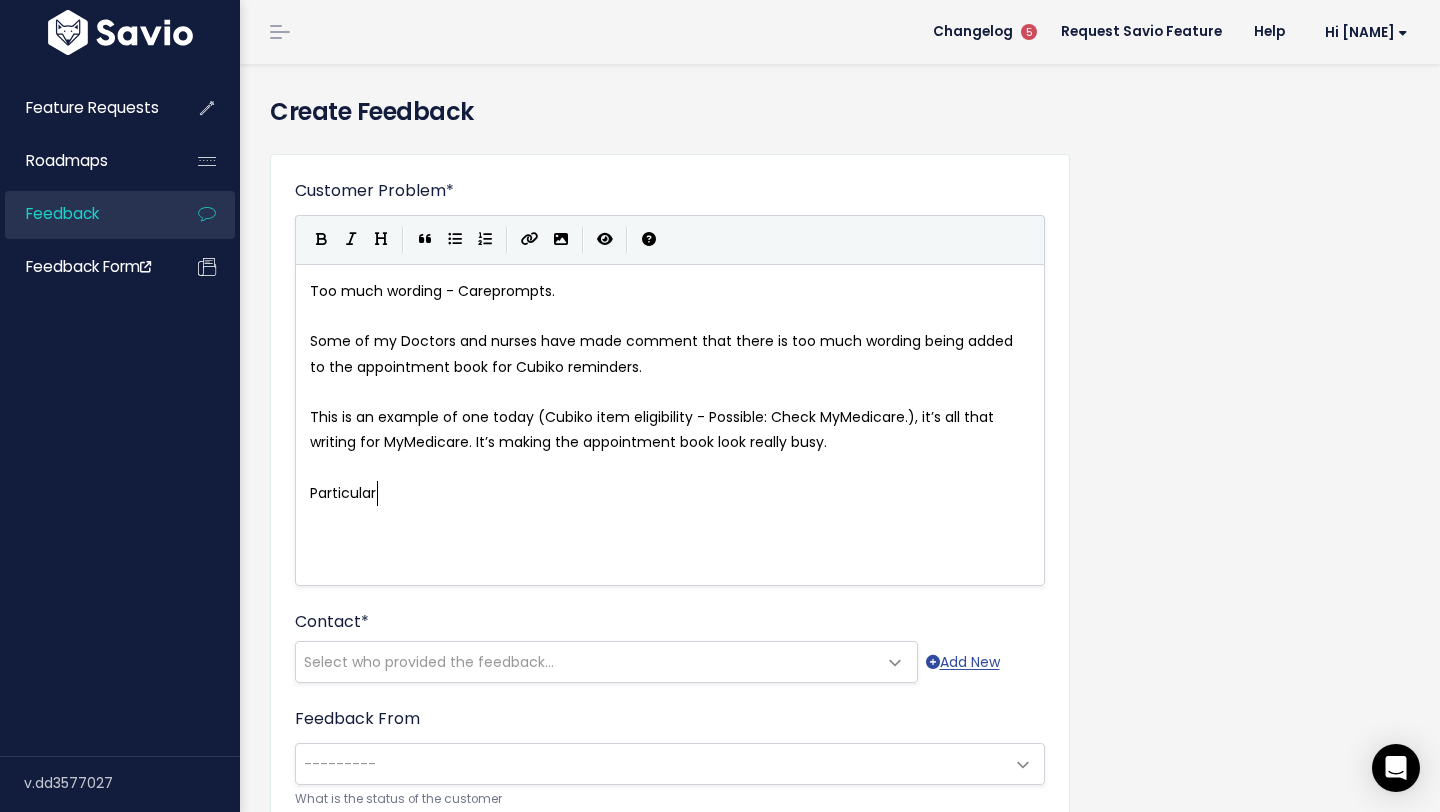 scroll, scrollTop: 7, scrollLeft: 57, axis: both 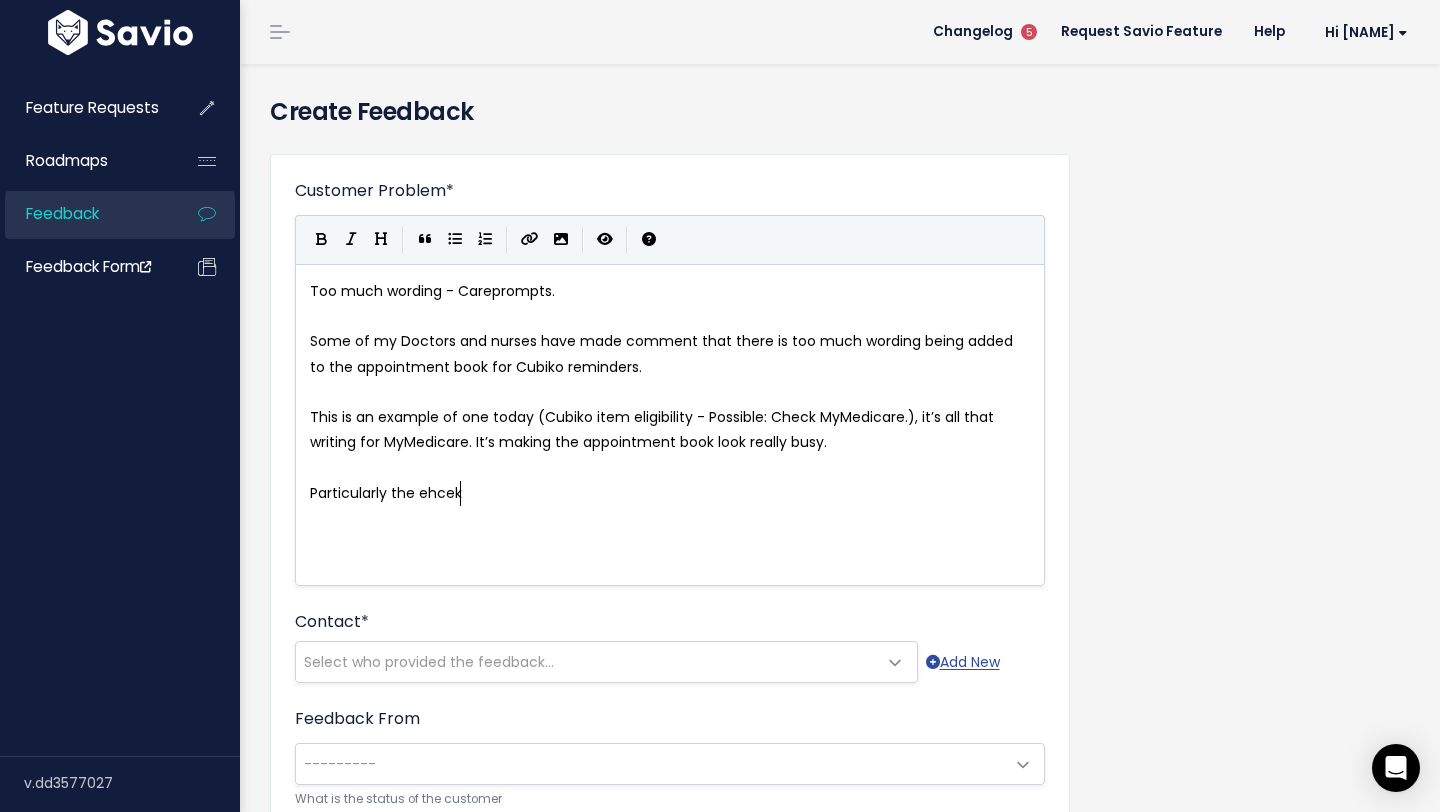 type on "ticularly the ehcekc" 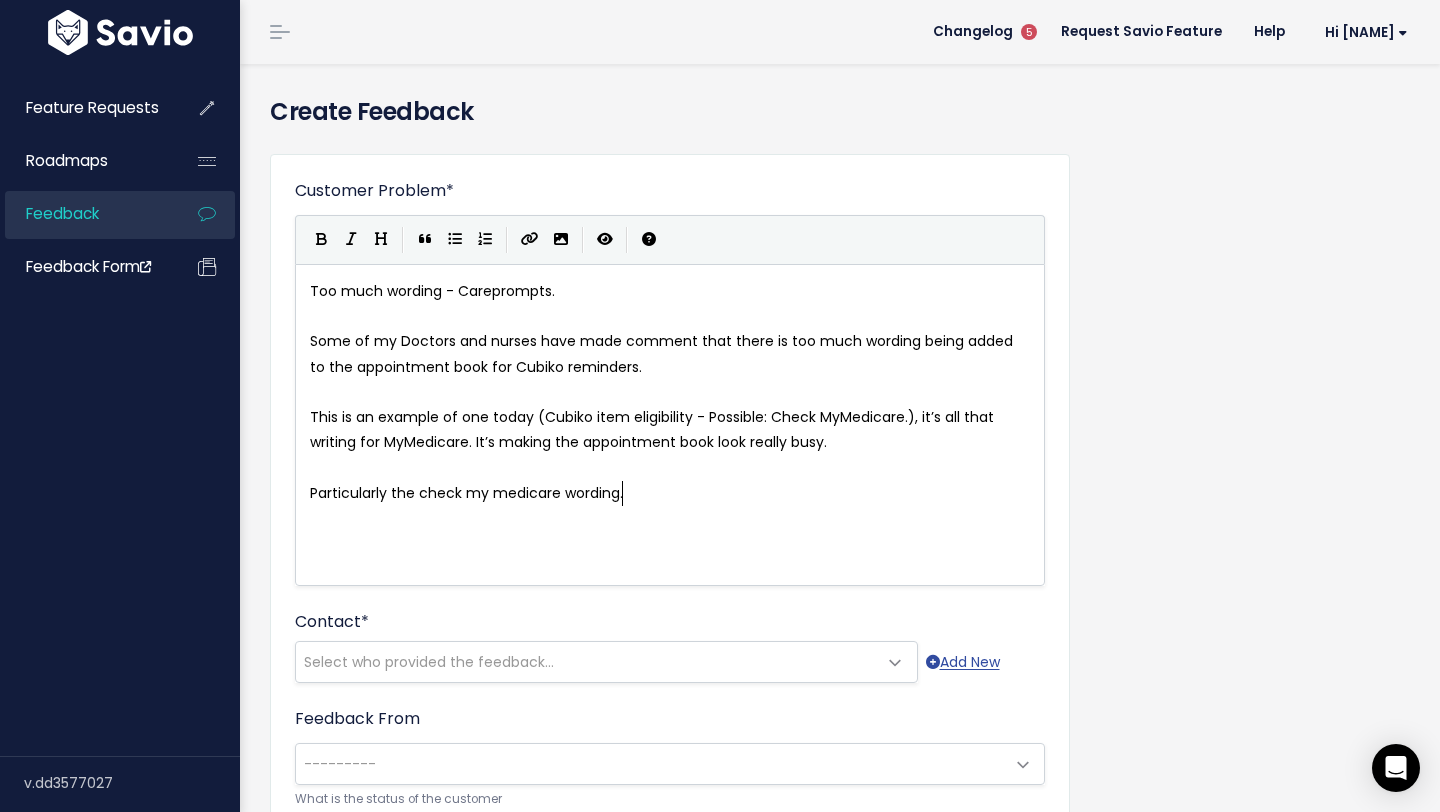 scroll, scrollTop: 7, scrollLeft: 205, axis: both 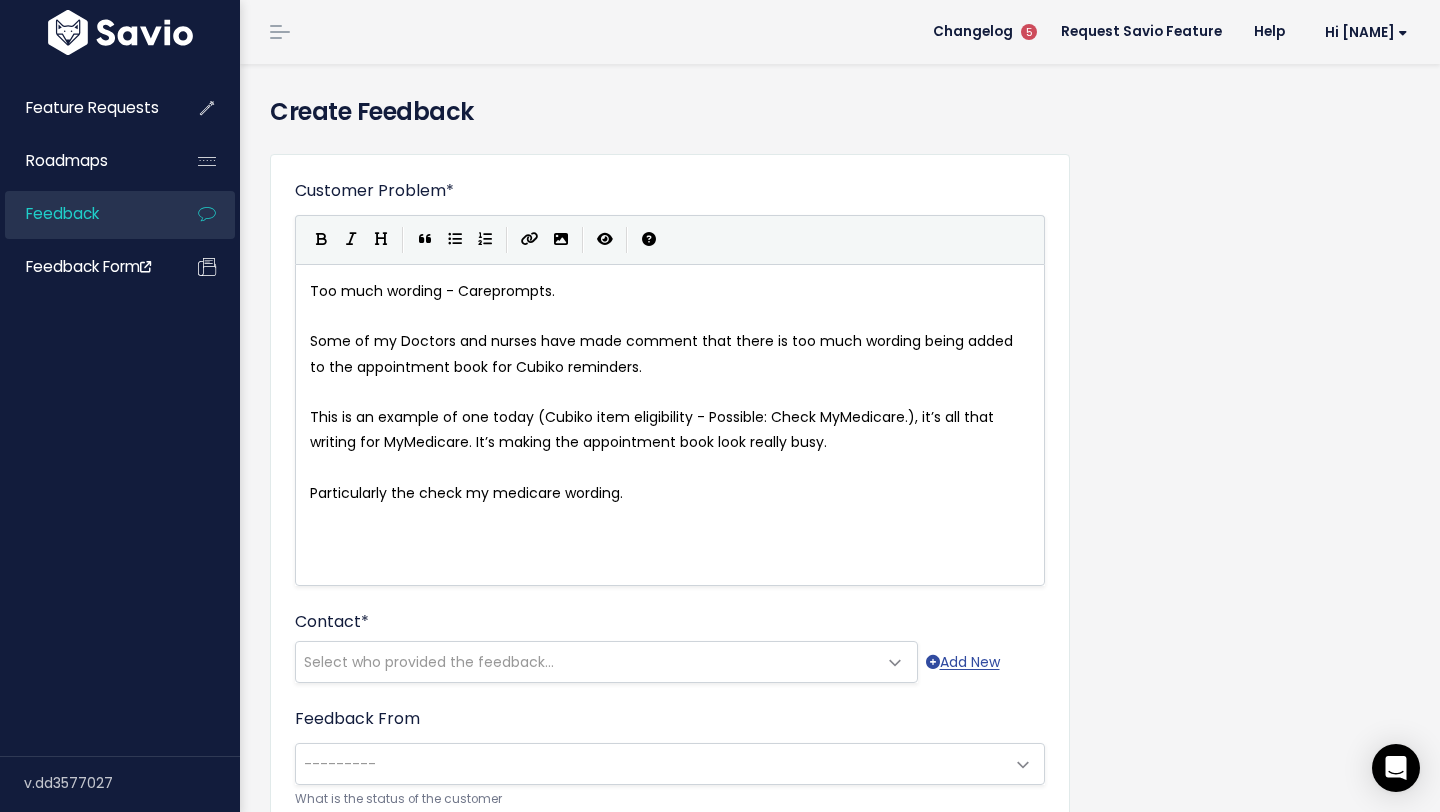 type on "check my medicare wording." 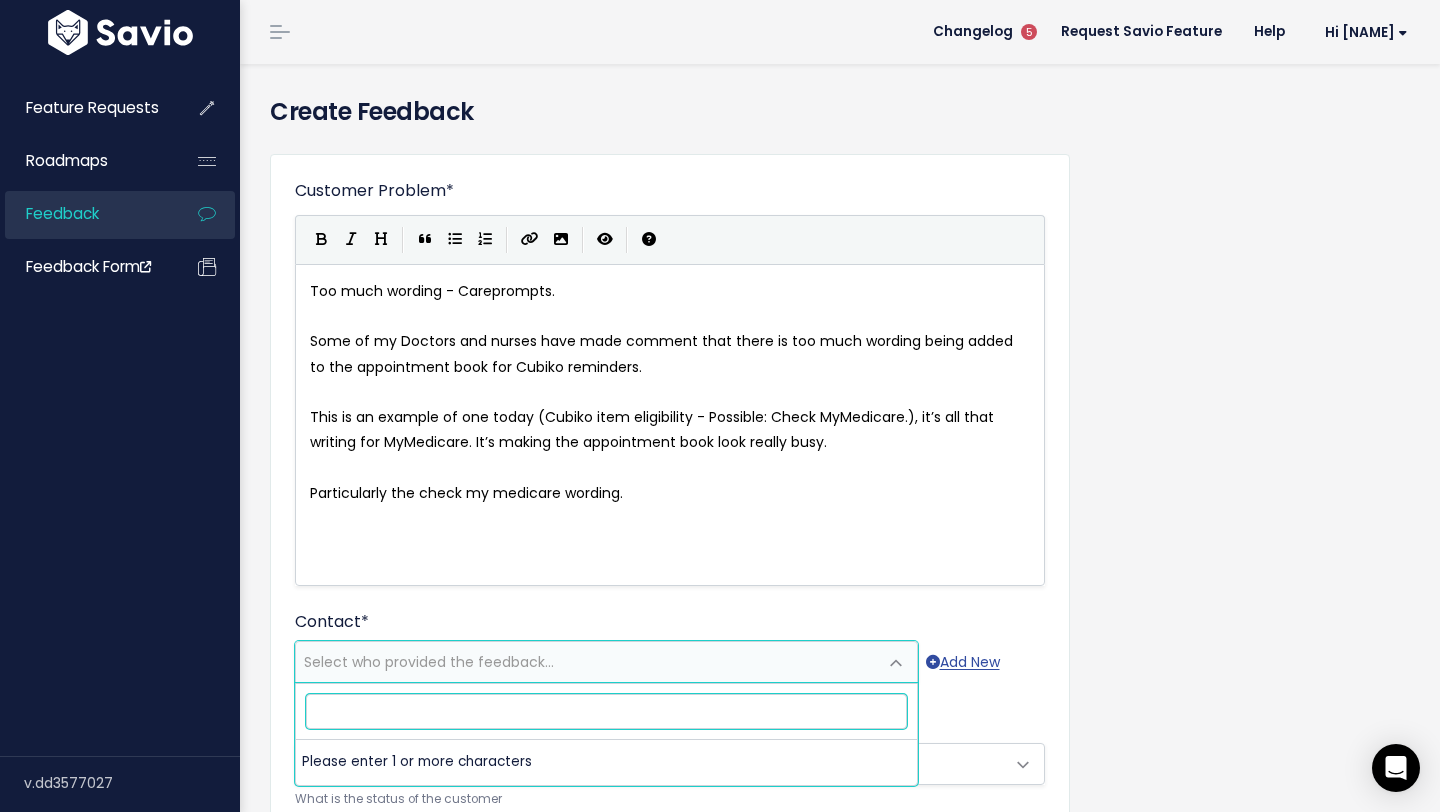 paste on "manager@[EMAIL]" 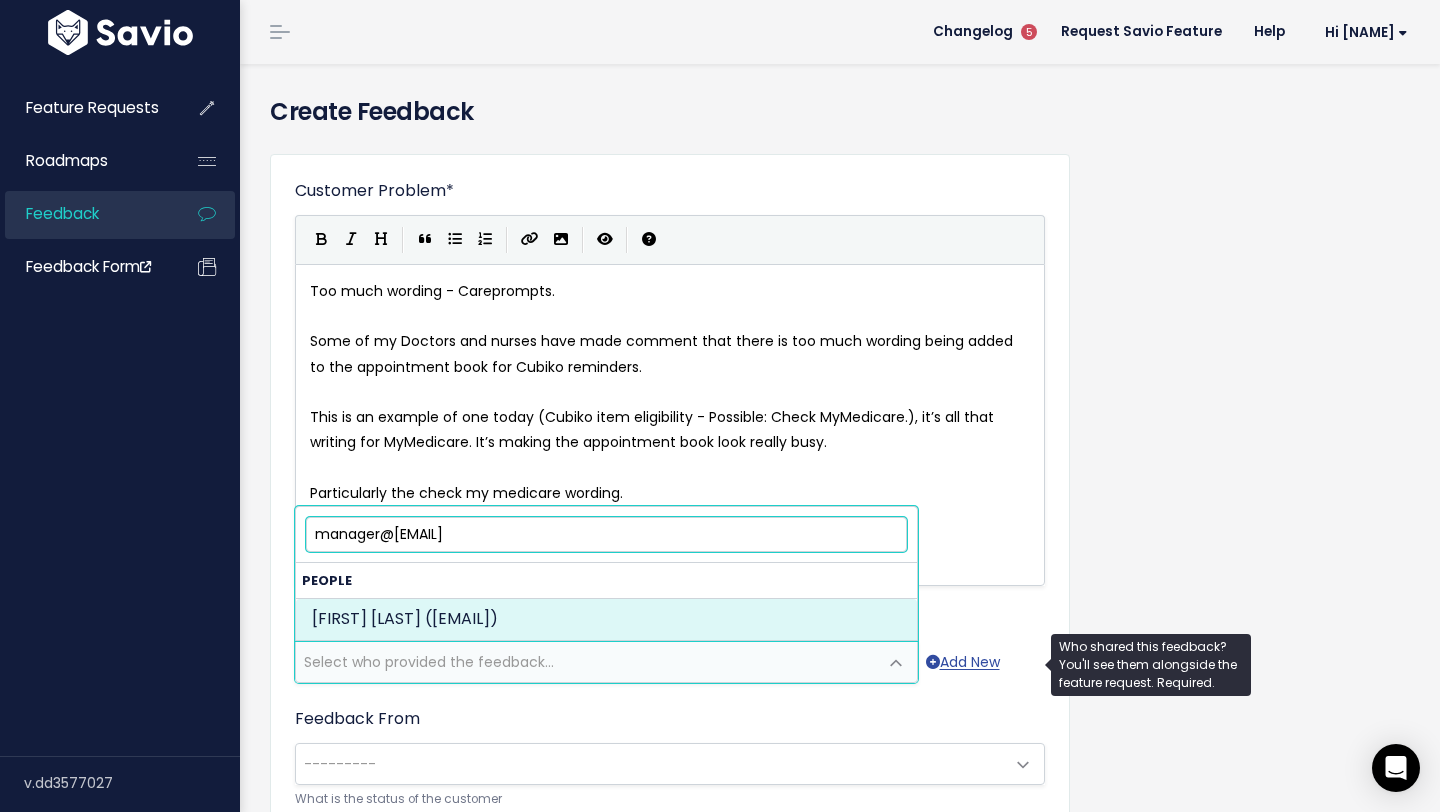 type on "manager@[EMAIL]" 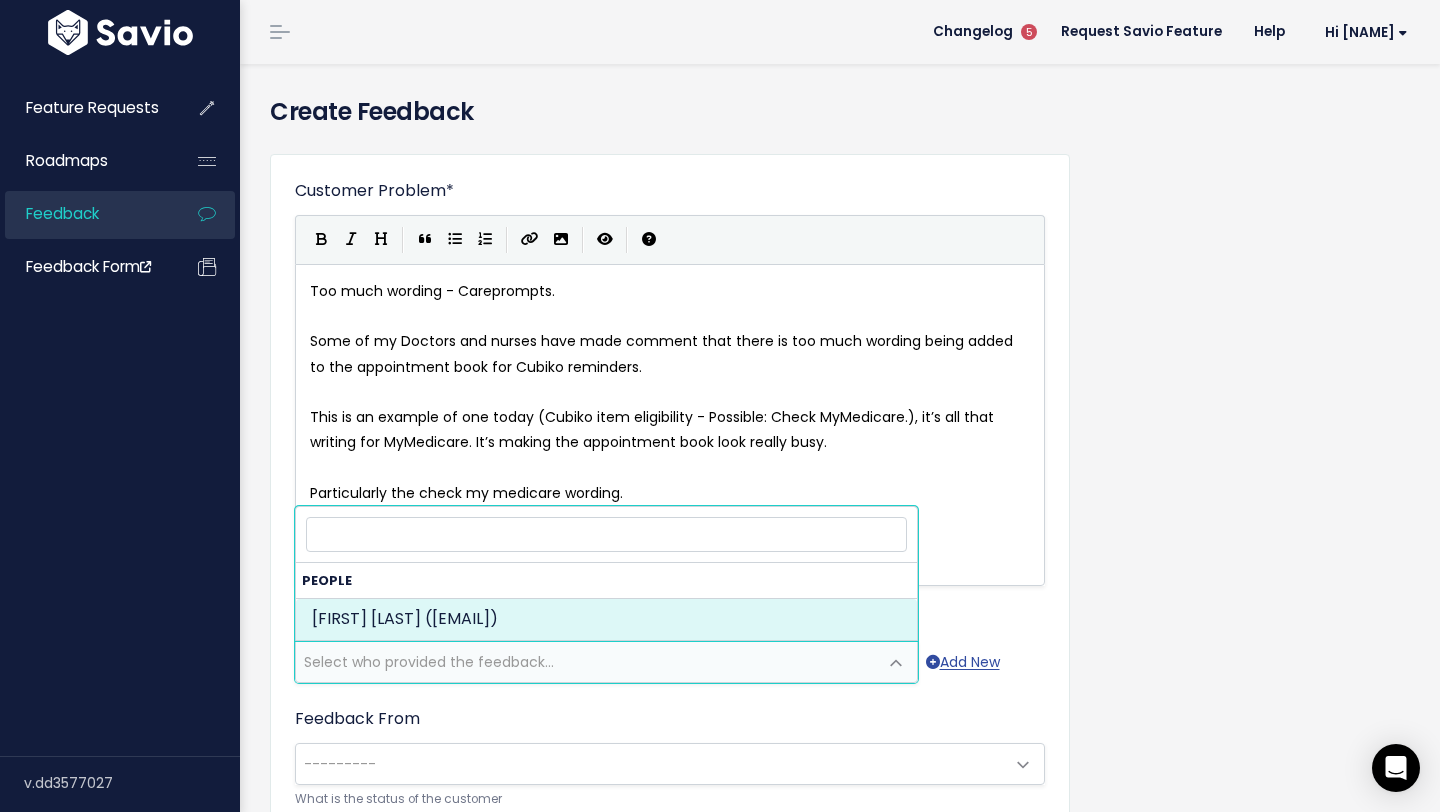 select on "[NUMBER]" 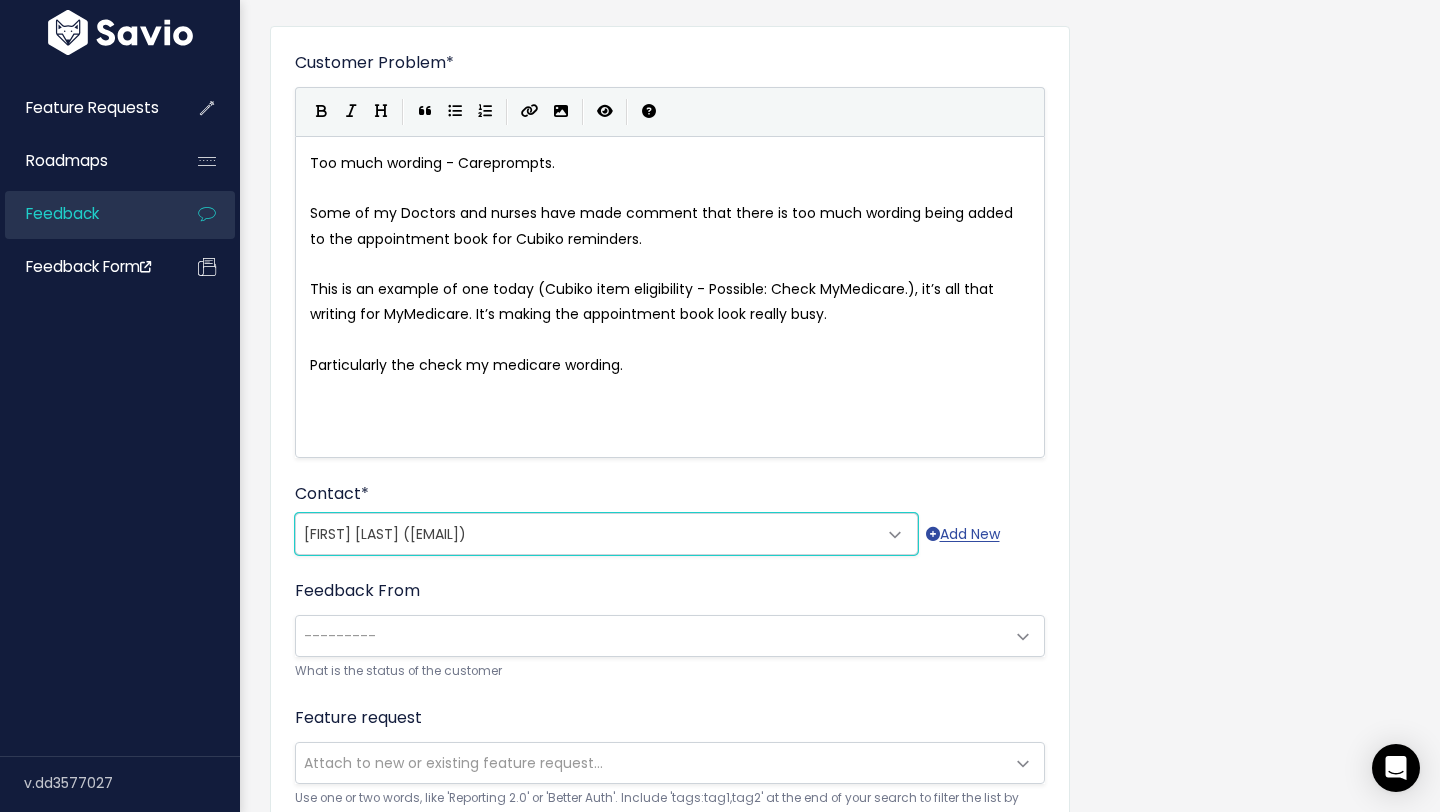 scroll, scrollTop: 495, scrollLeft: 0, axis: vertical 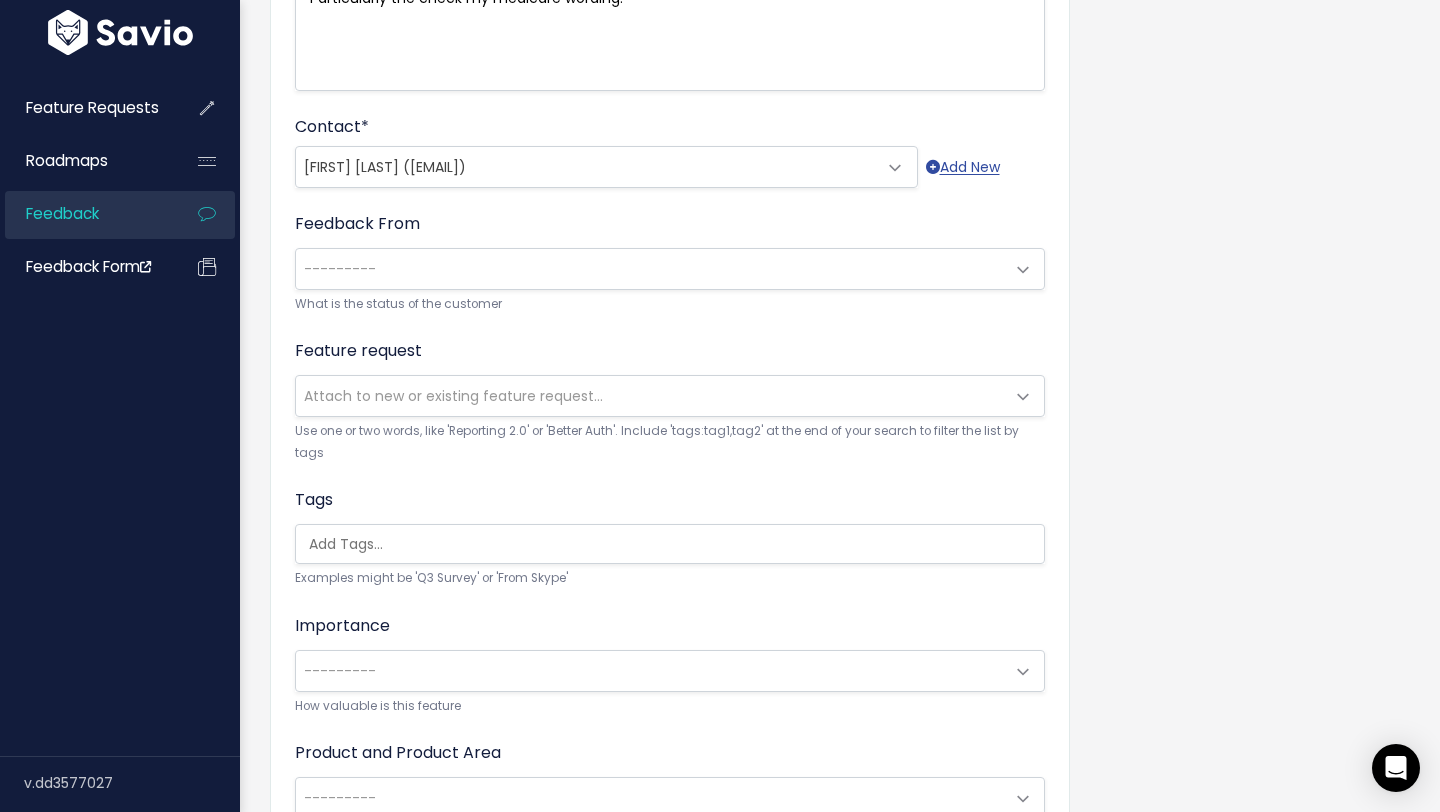 click on "---------" at bounding box center (650, 269) 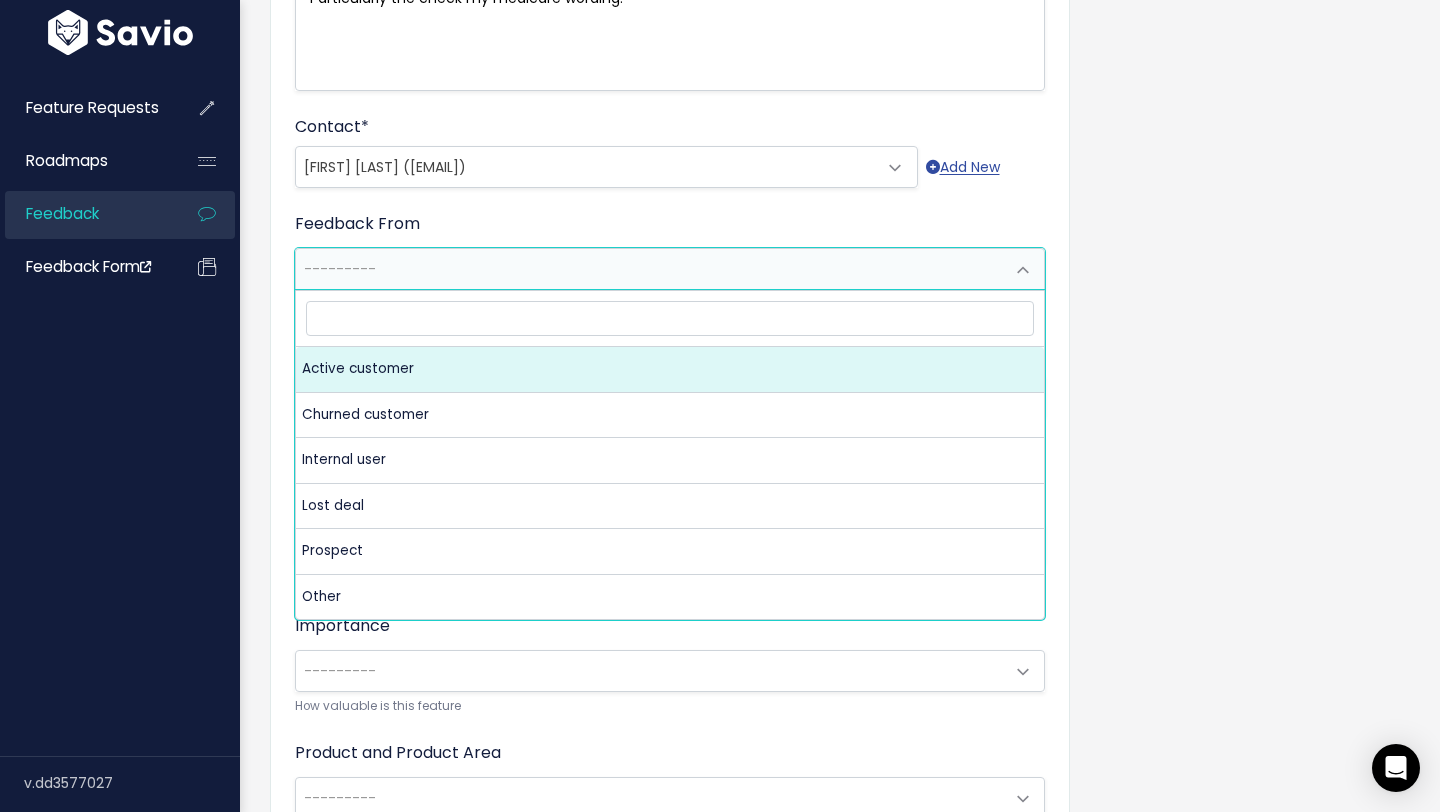 select on "ACTIVE" 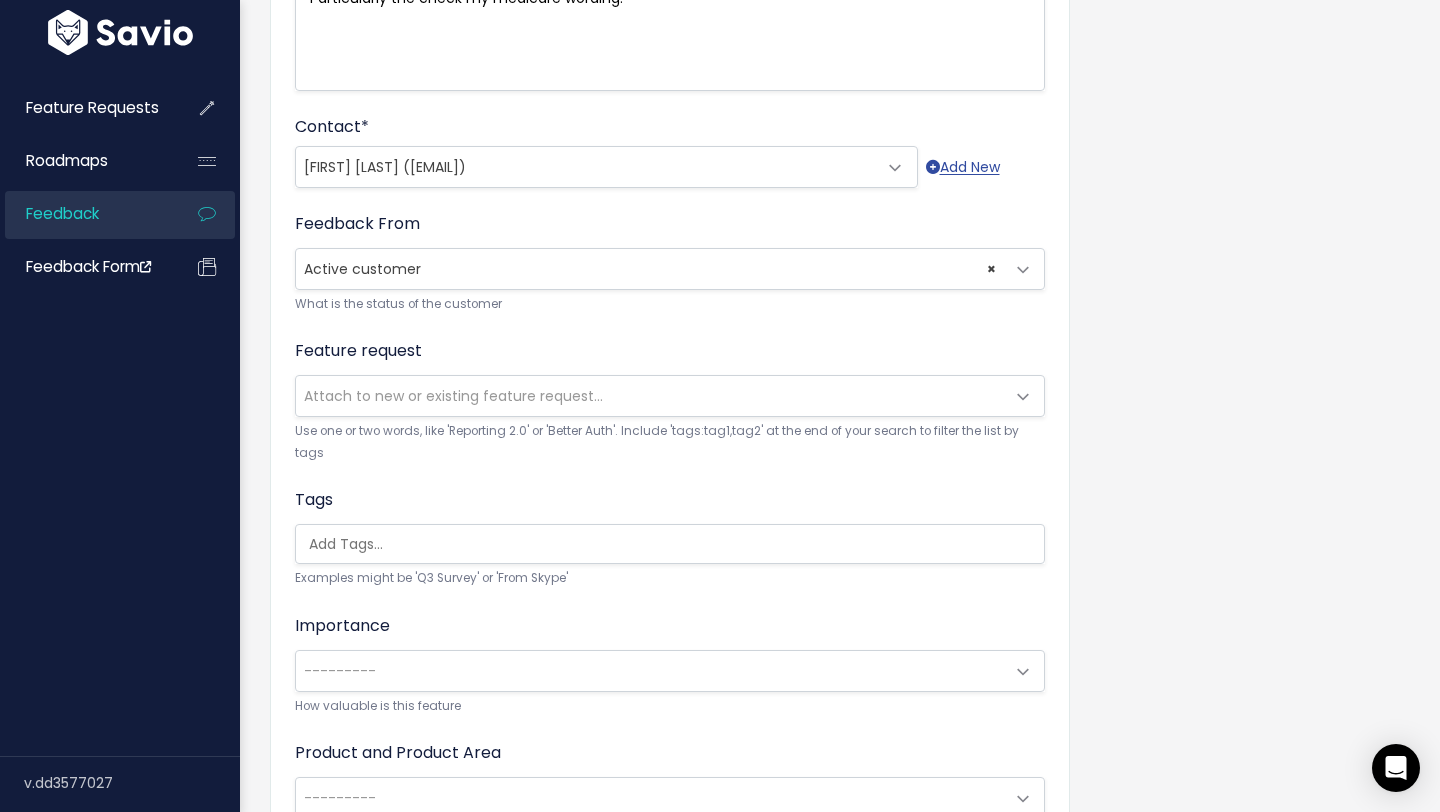 click on "Attach to new or existing feature request..." at bounding box center (453, 396) 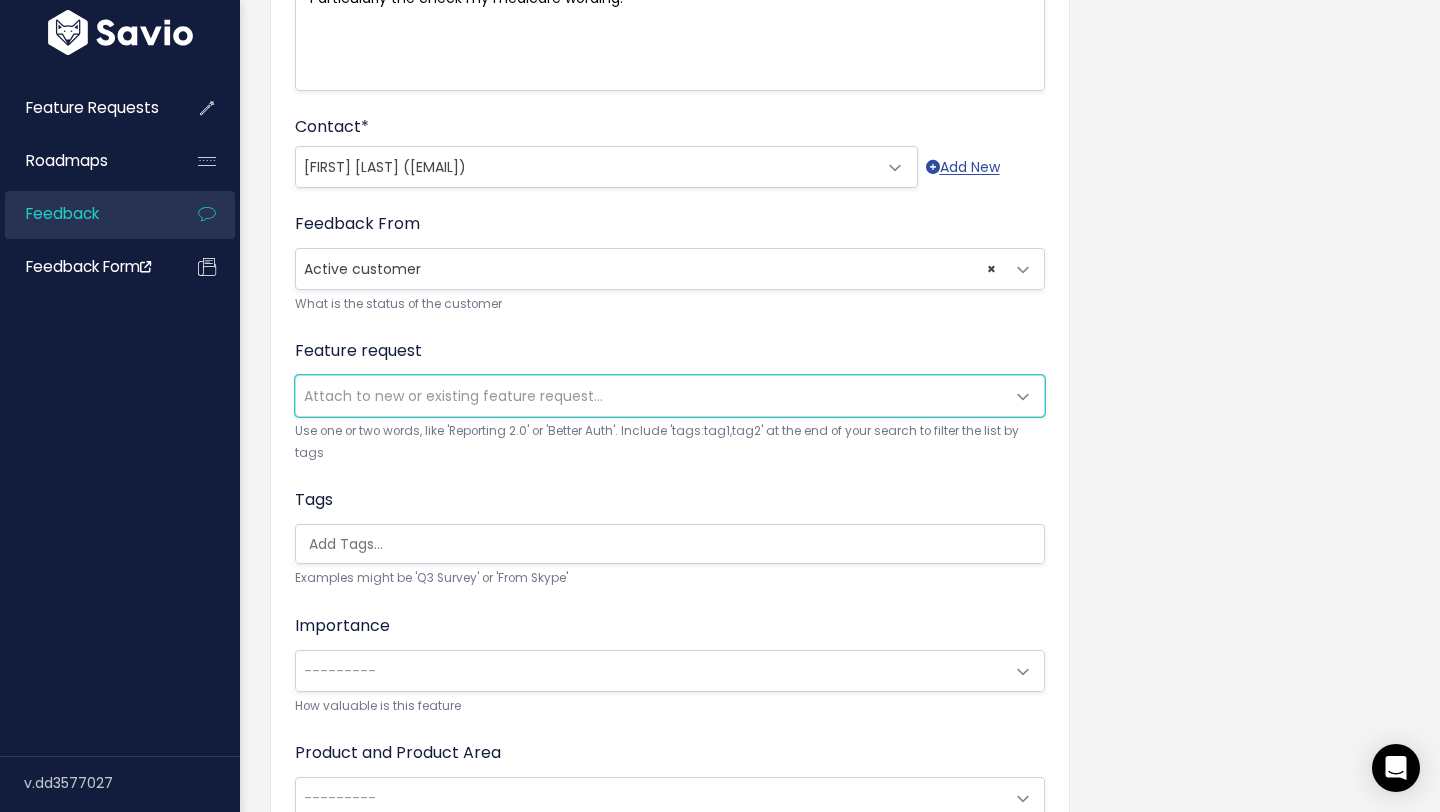 click on "Attach to new or existing feature request..." at bounding box center (453, 396) 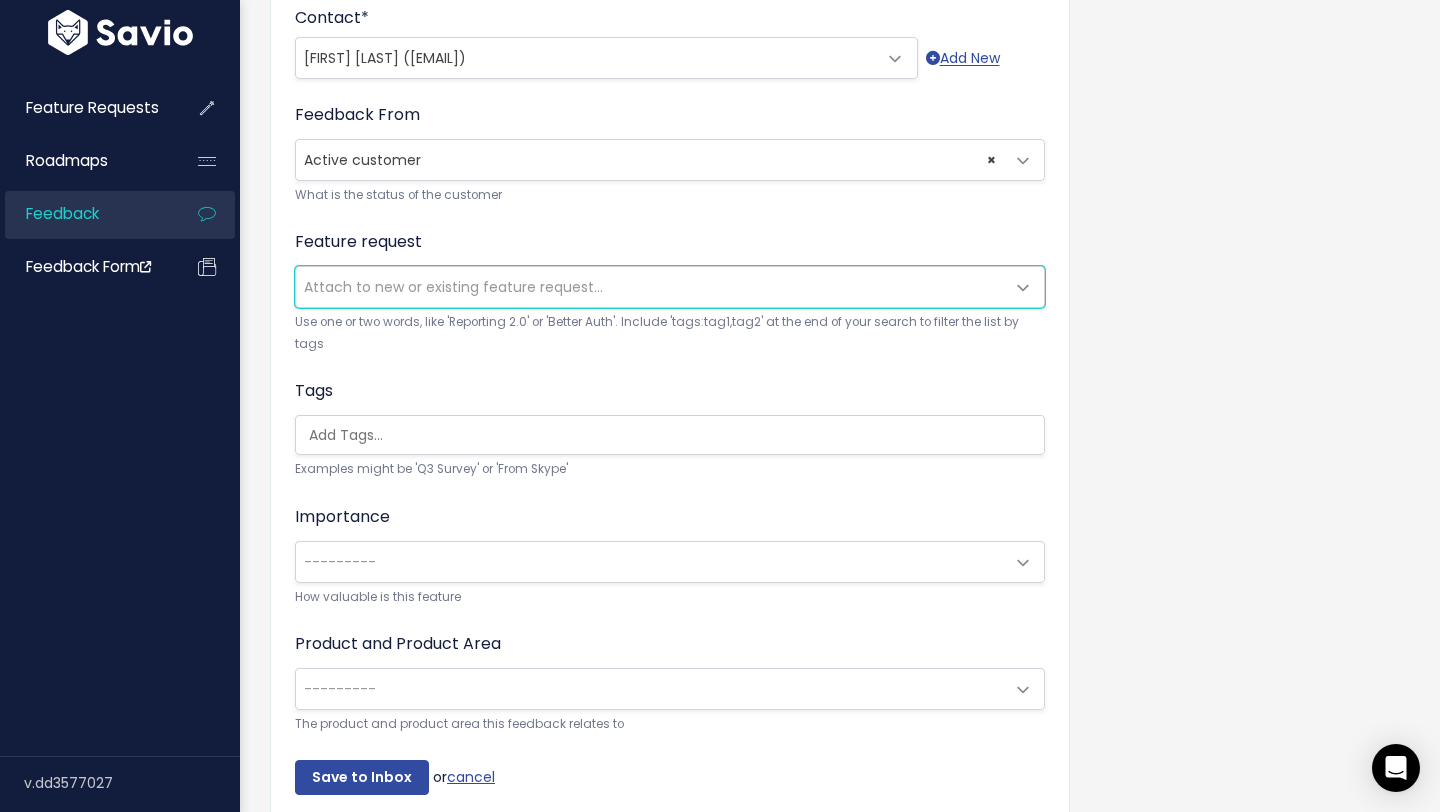 scroll, scrollTop: 690, scrollLeft: 0, axis: vertical 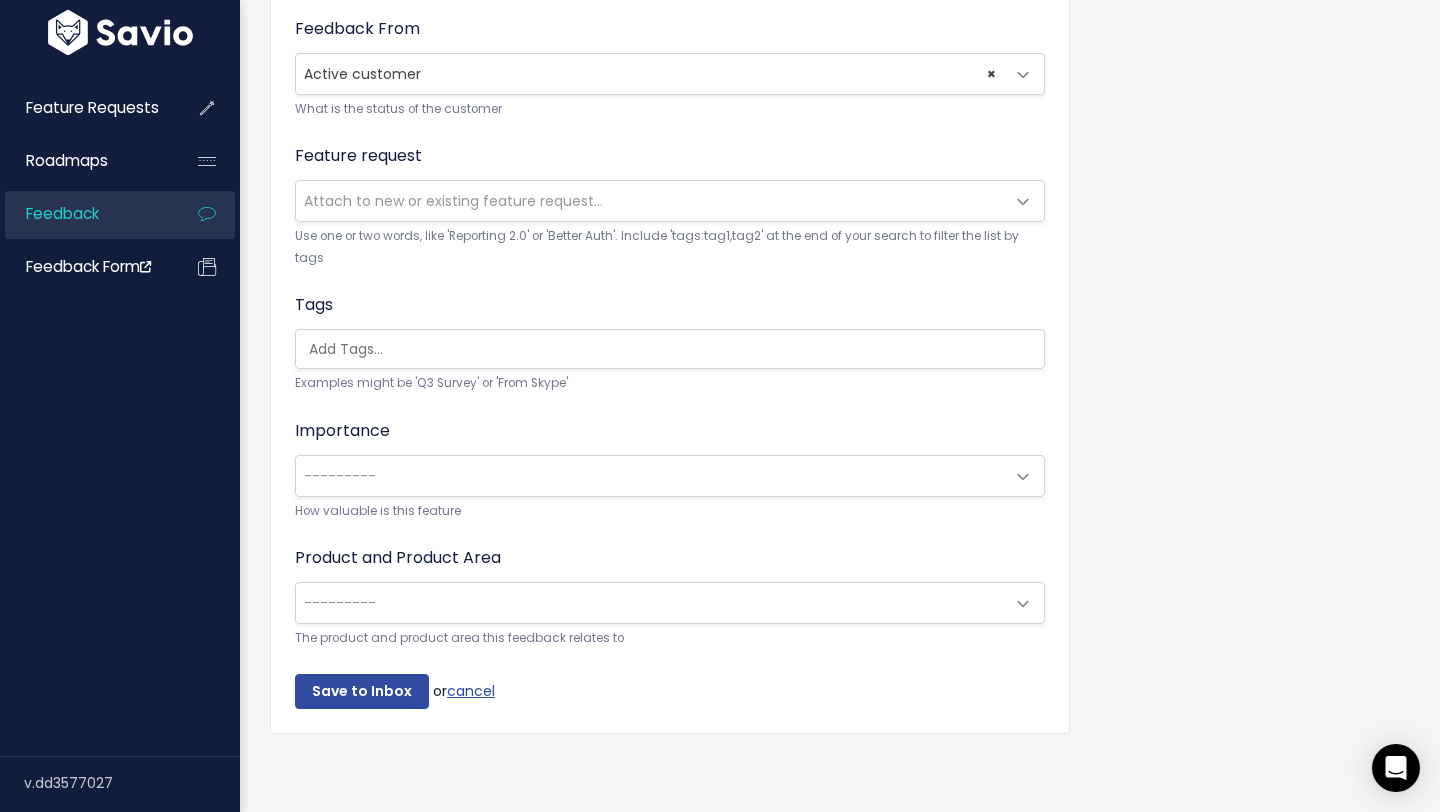 click on "---------" at bounding box center [650, 476] 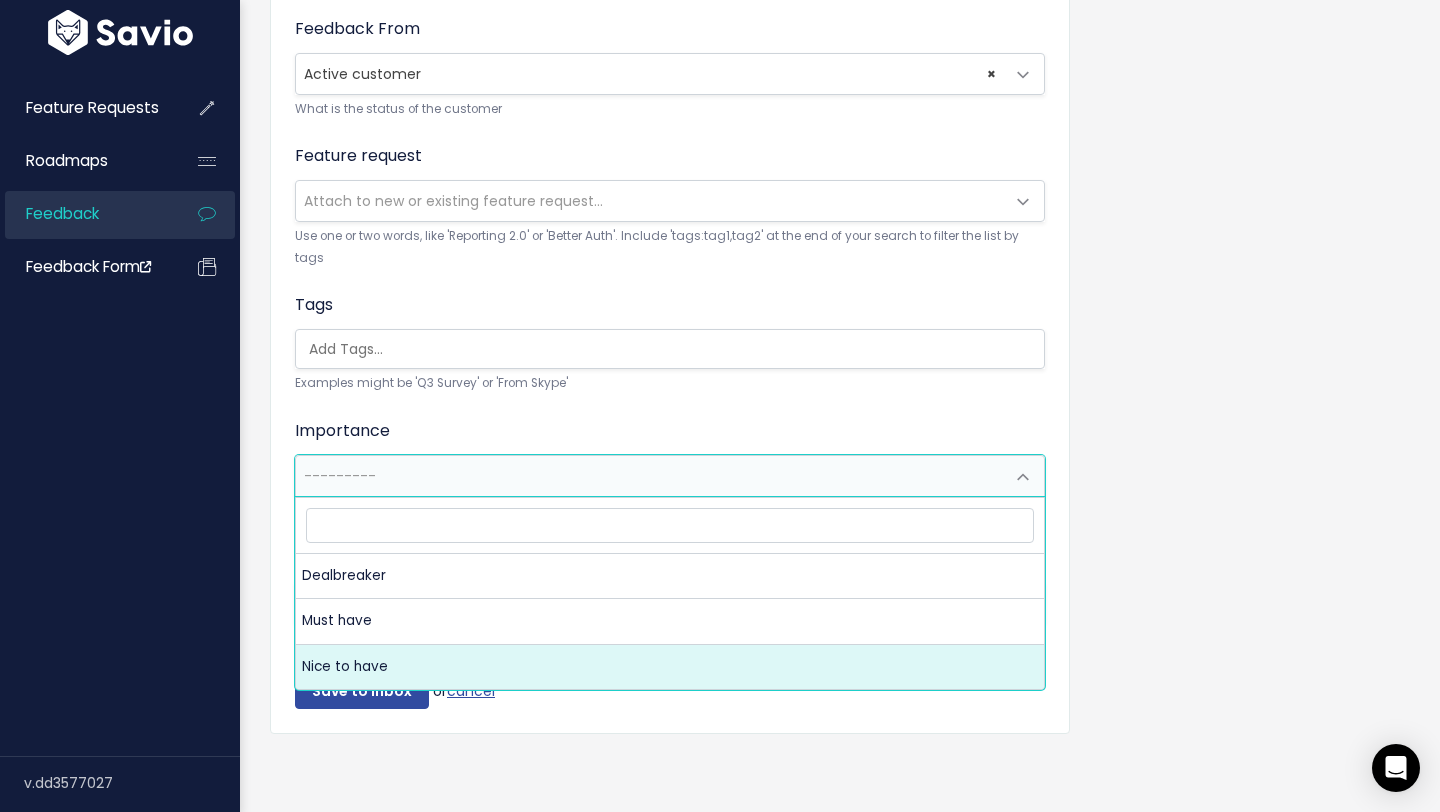 select on "NICE_TO_HAVE" 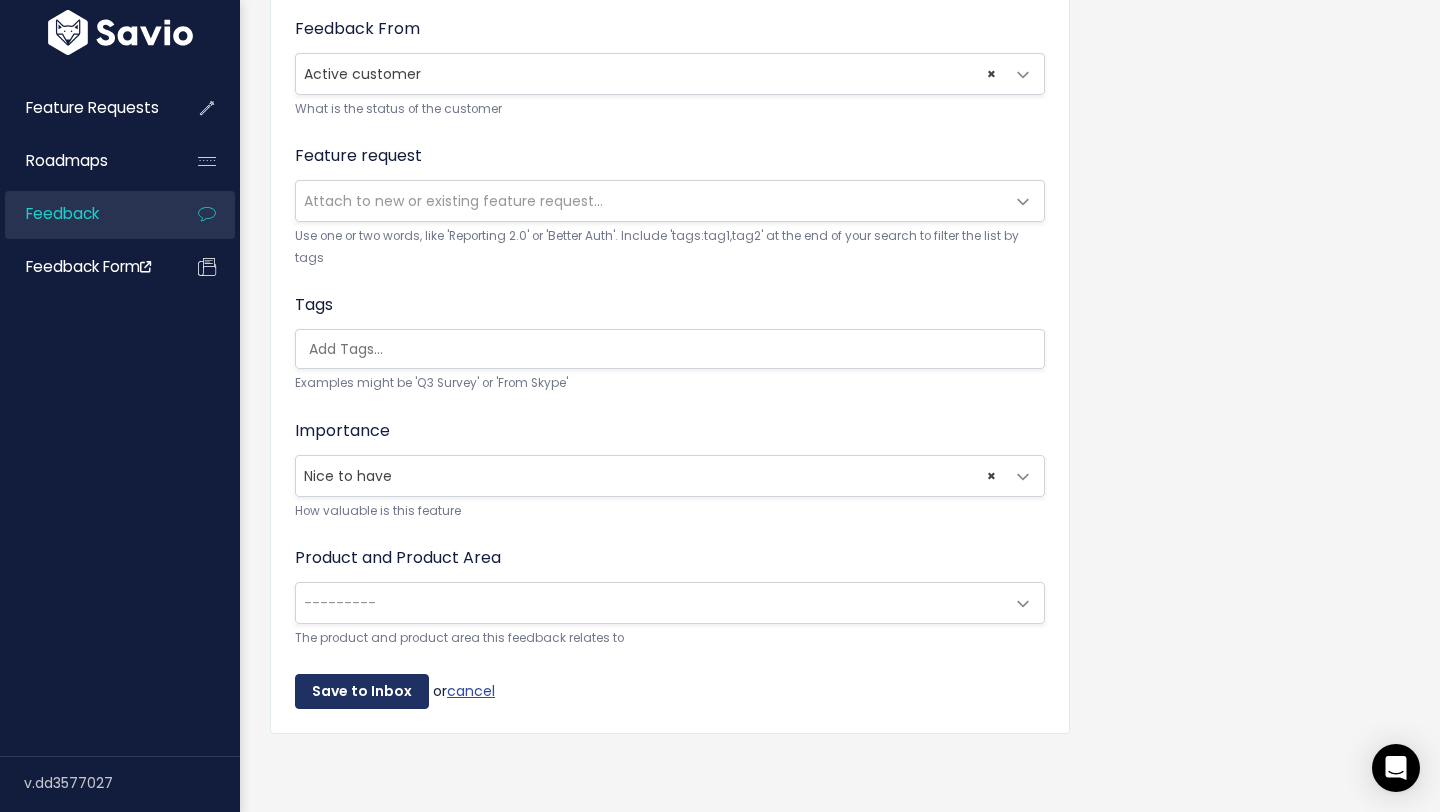 click on "Save to Inbox" at bounding box center (362, 692) 